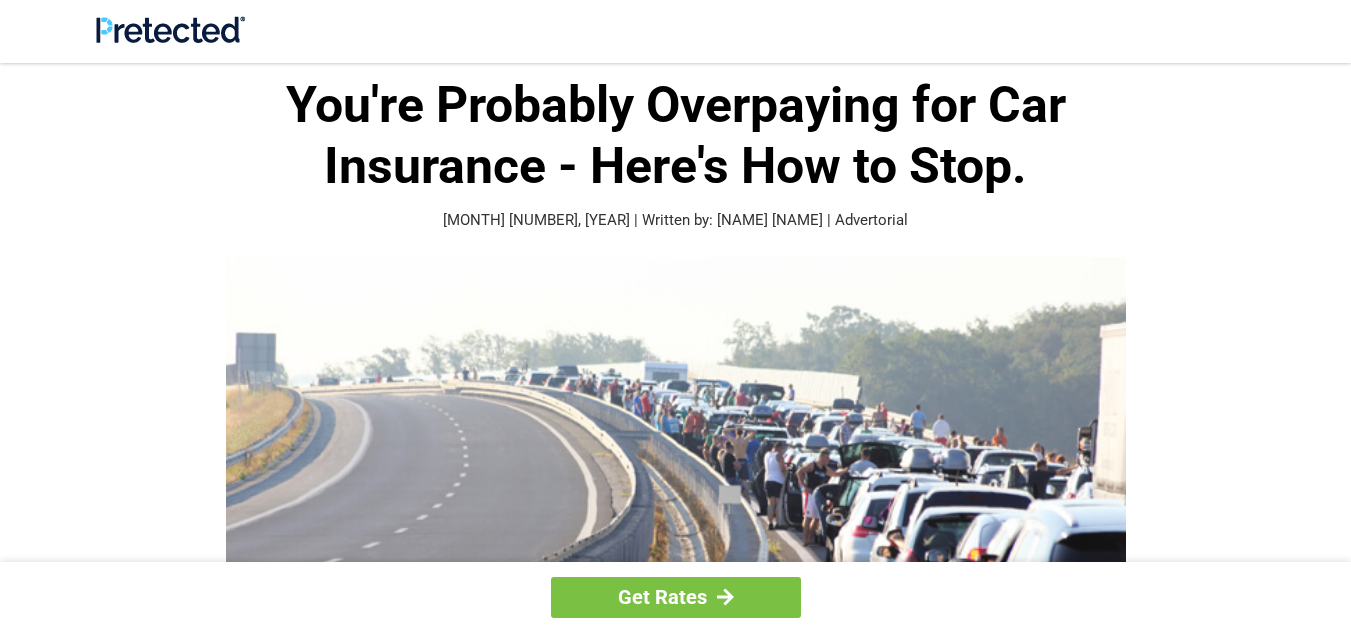 scroll, scrollTop: 0, scrollLeft: 0, axis: both 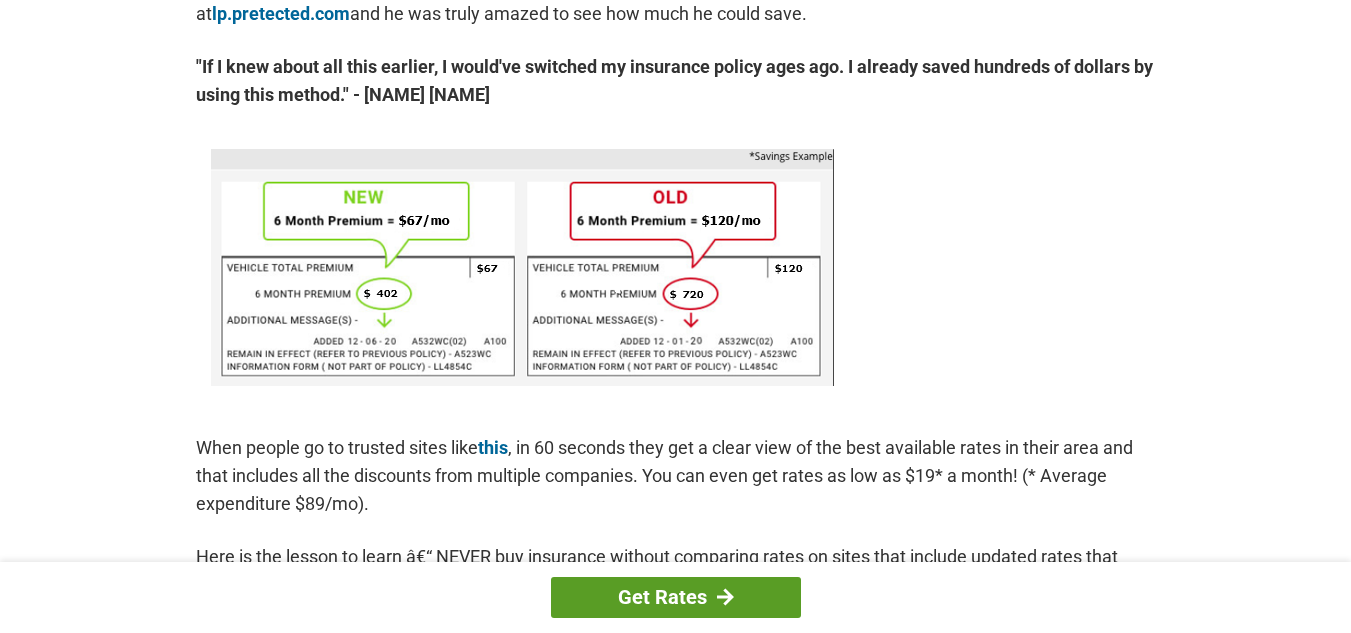 click on "Get Rates" at bounding box center [676, 597] 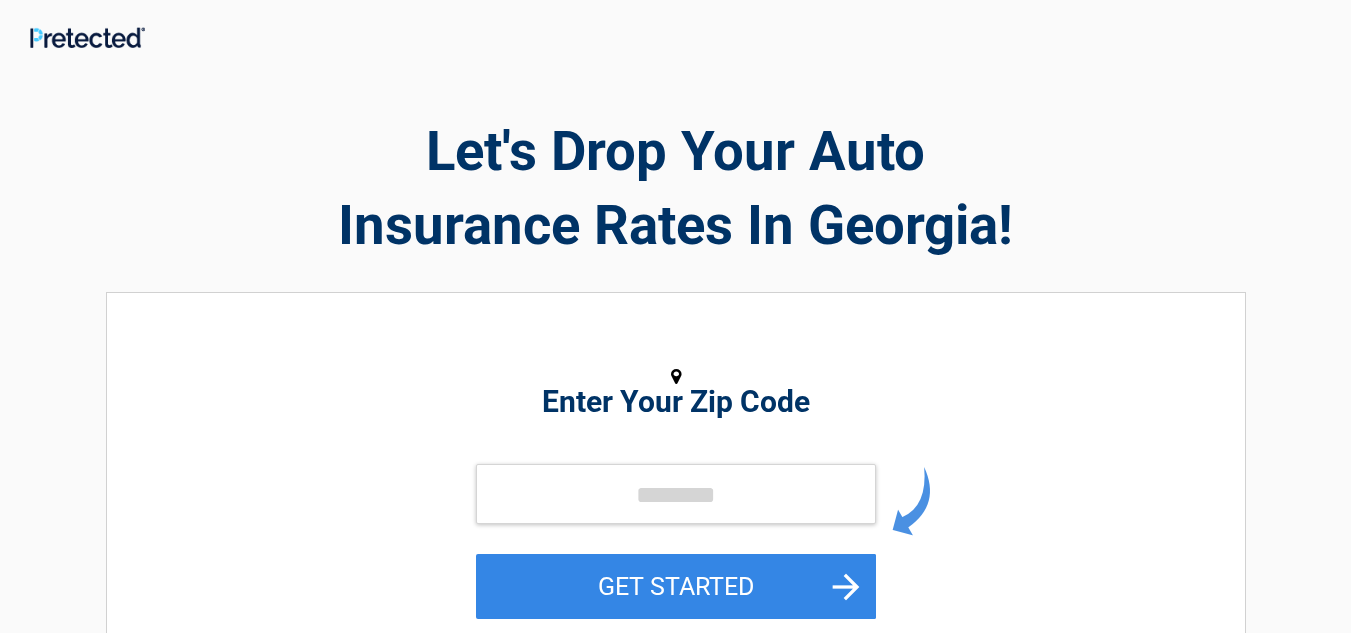 scroll, scrollTop: 0, scrollLeft: 0, axis: both 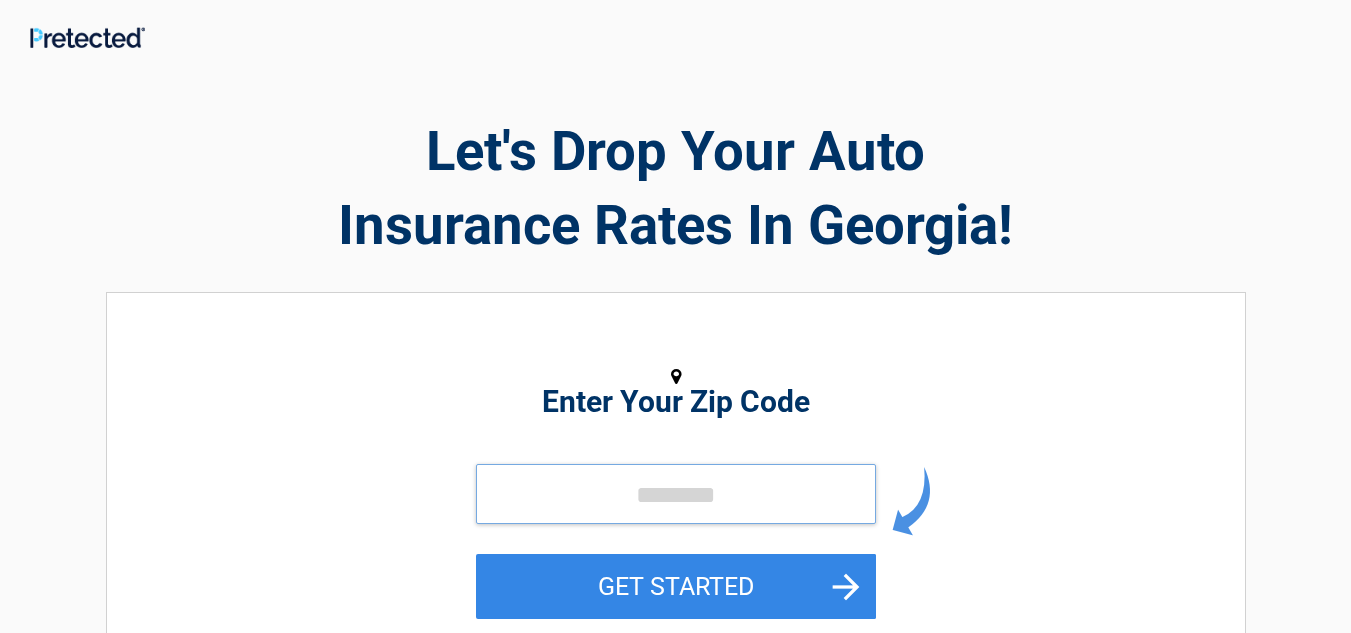 click at bounding box center (676, 494) 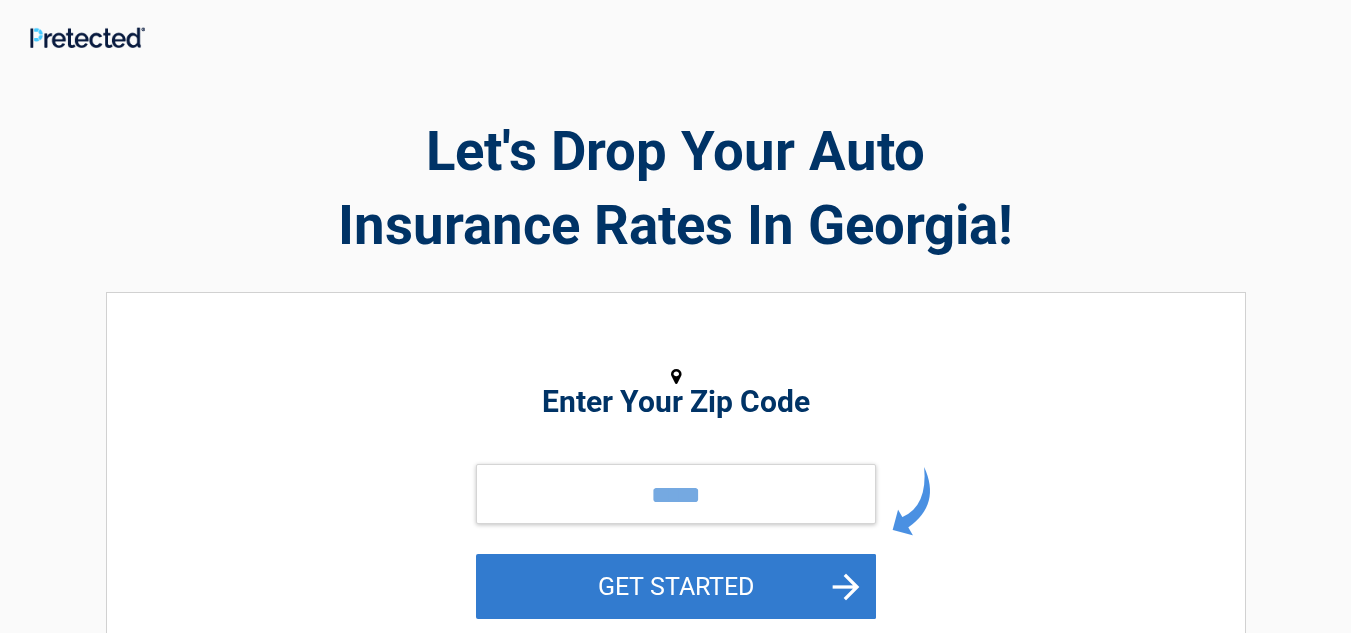 click on "GET STARTED" at bounding box center [676, 586] 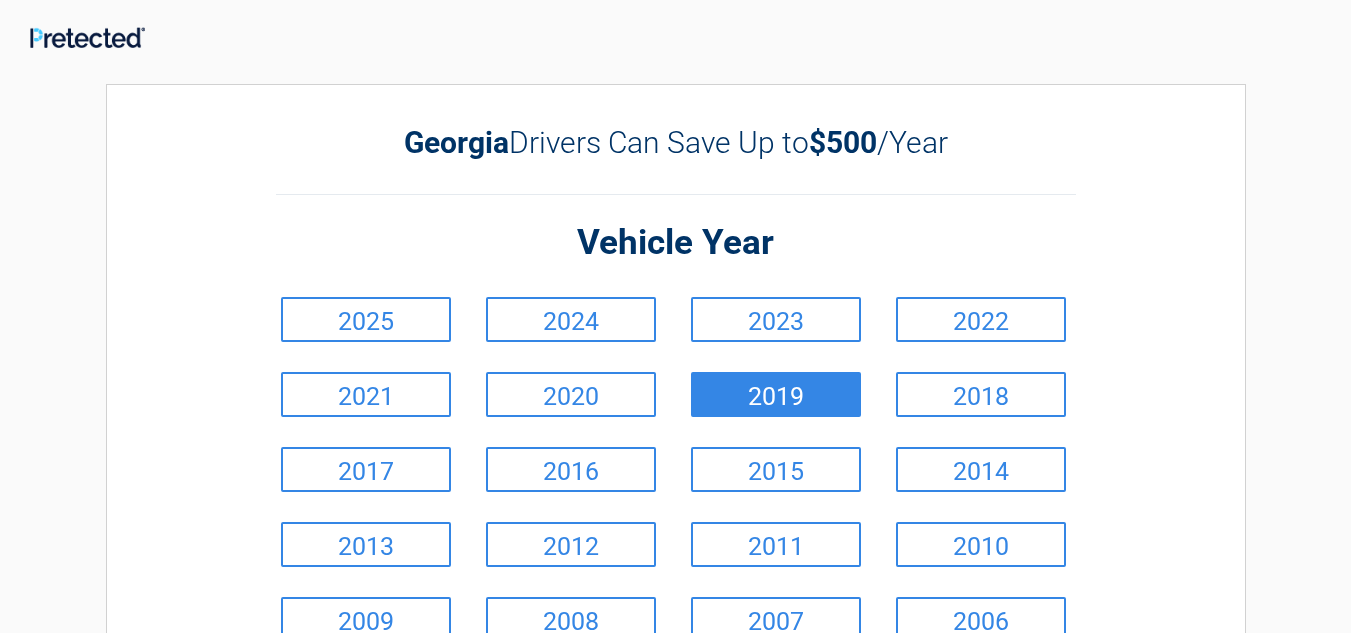 click on "2019" at bounding box center [776, 394] 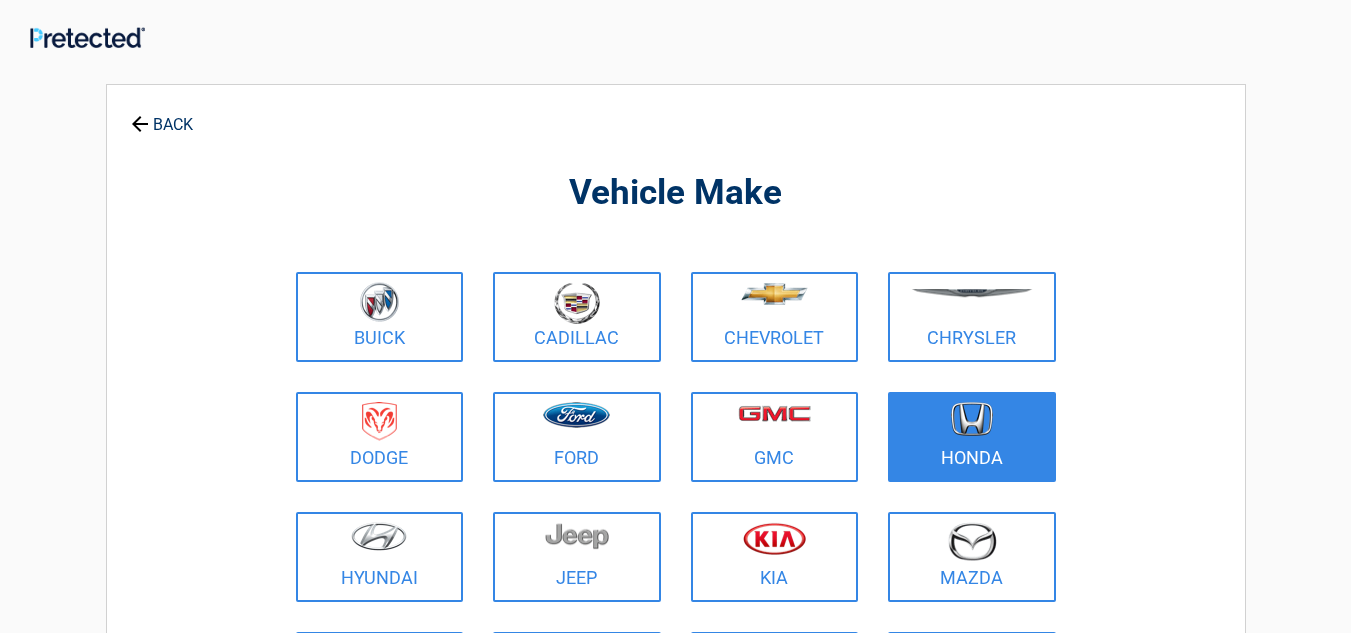 click at bounding box center (972, 424) 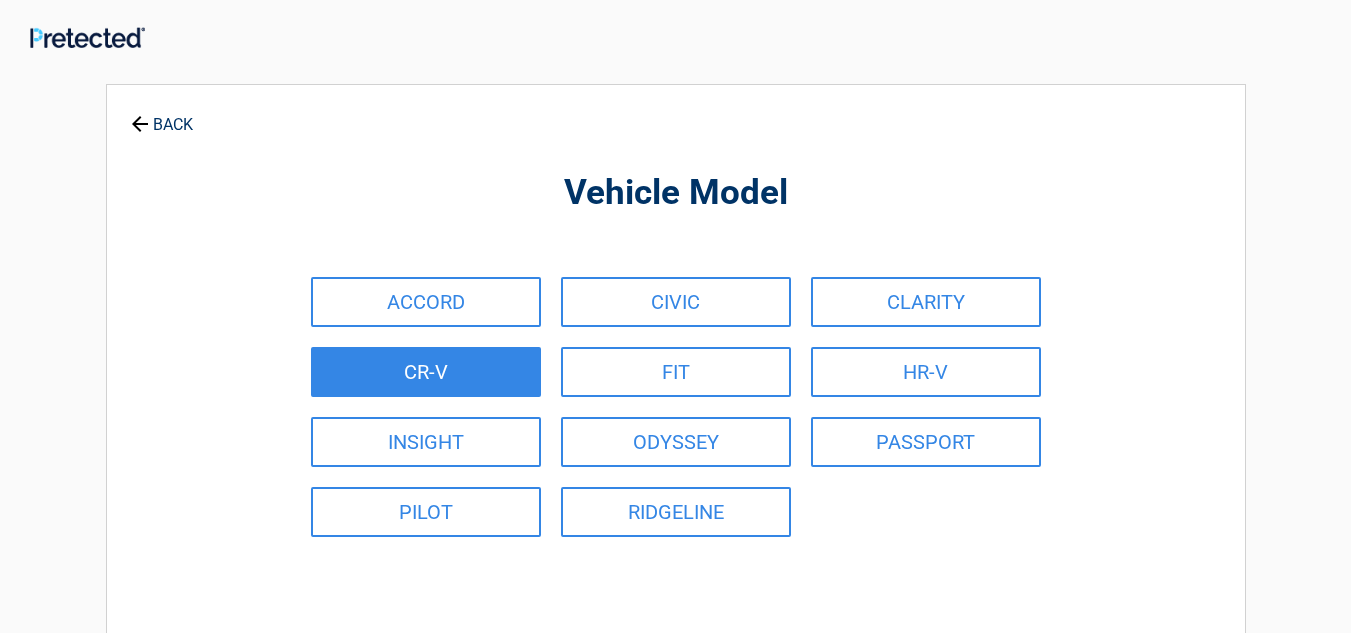 click on "CR-V" at bounding box center (426, 372) 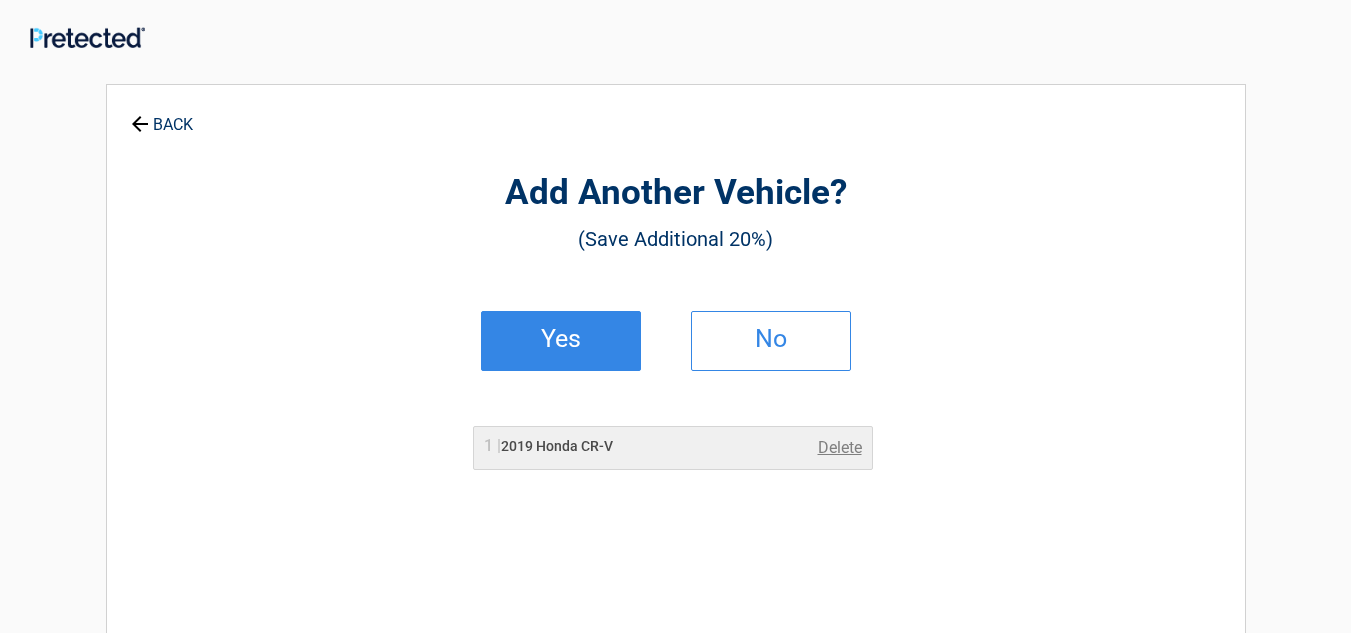 click on "Yes" at bounding box center [561, 339] 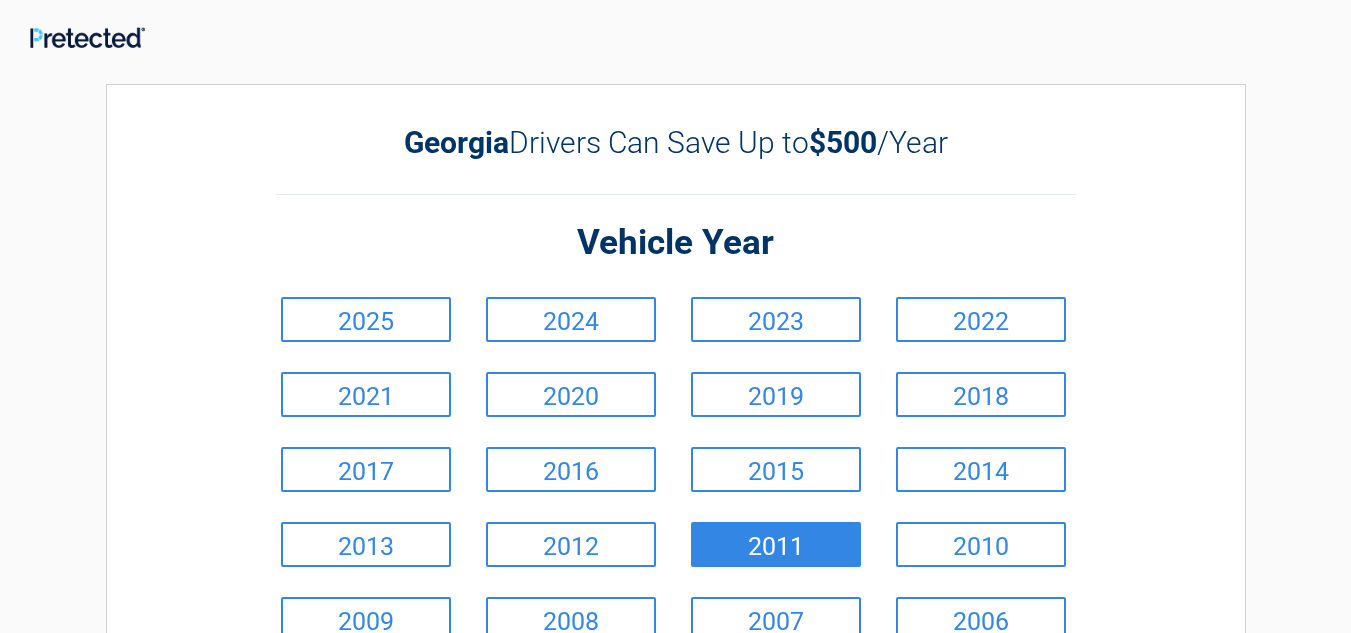 click on "2011" at bounding box center (776, 544) 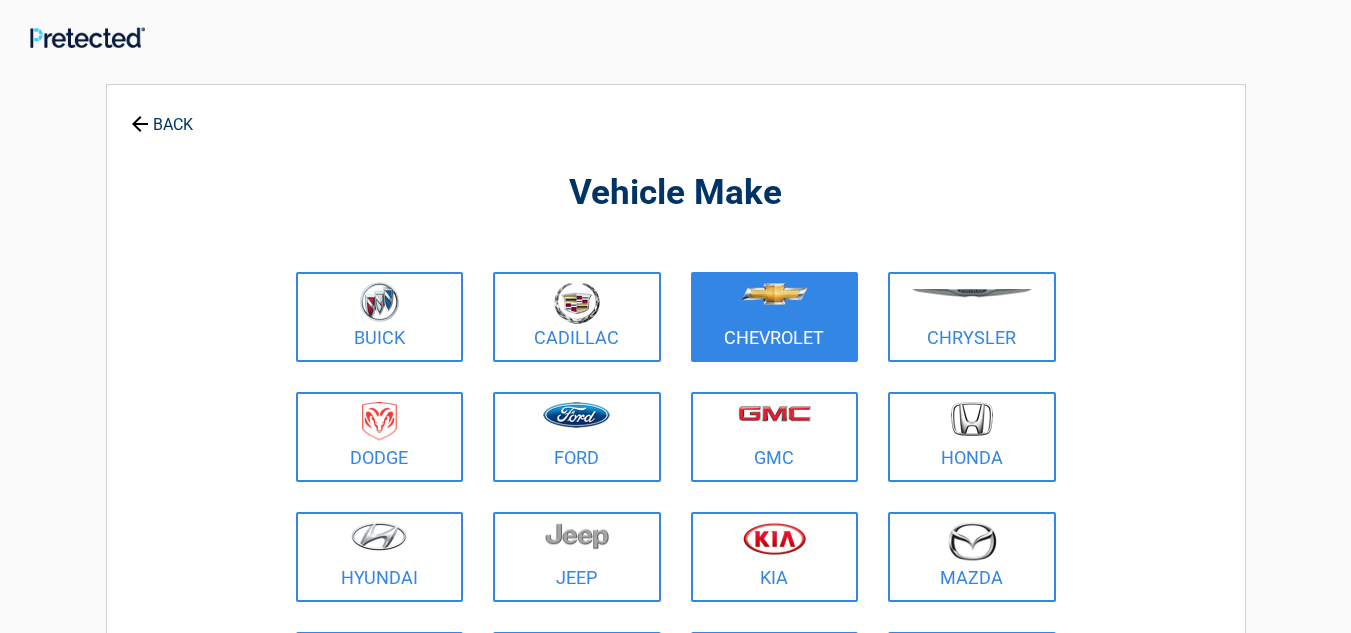 click on "Chevrolet" at bounding box center (775, 317) 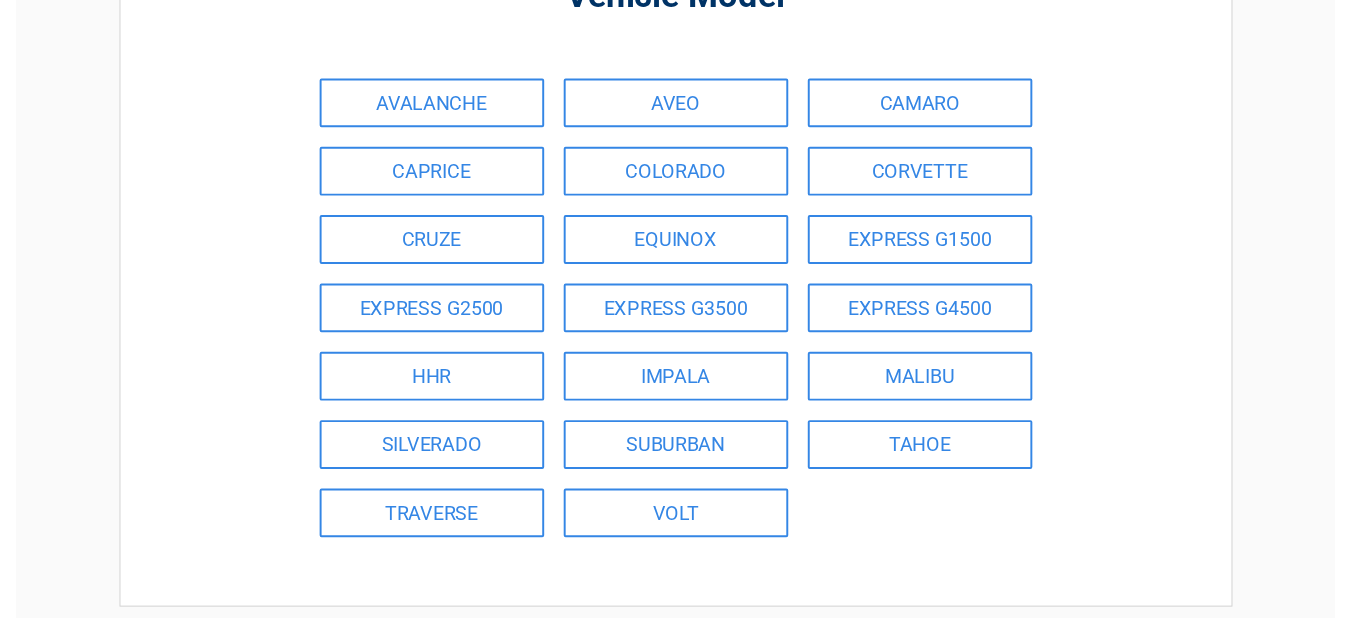 scroll, scrollTop: 200, scrollLeft: 0, axis: vertical 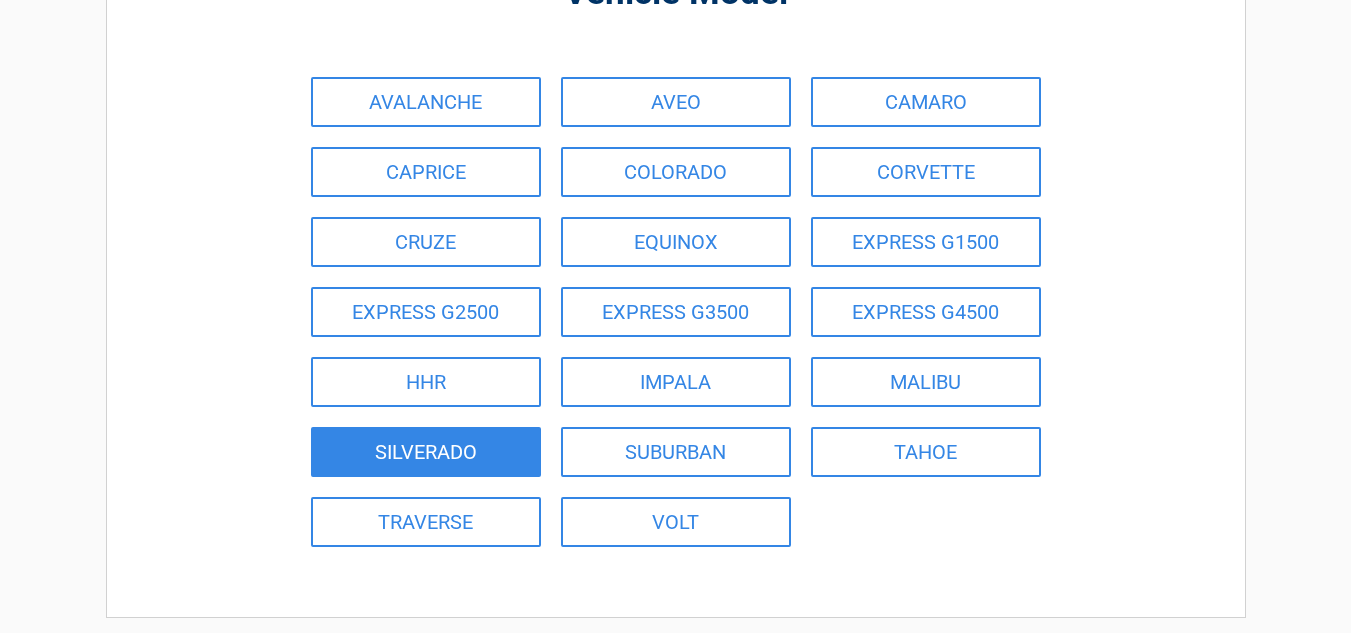 click on "SILVERADO" at bounding box center (426, 452) 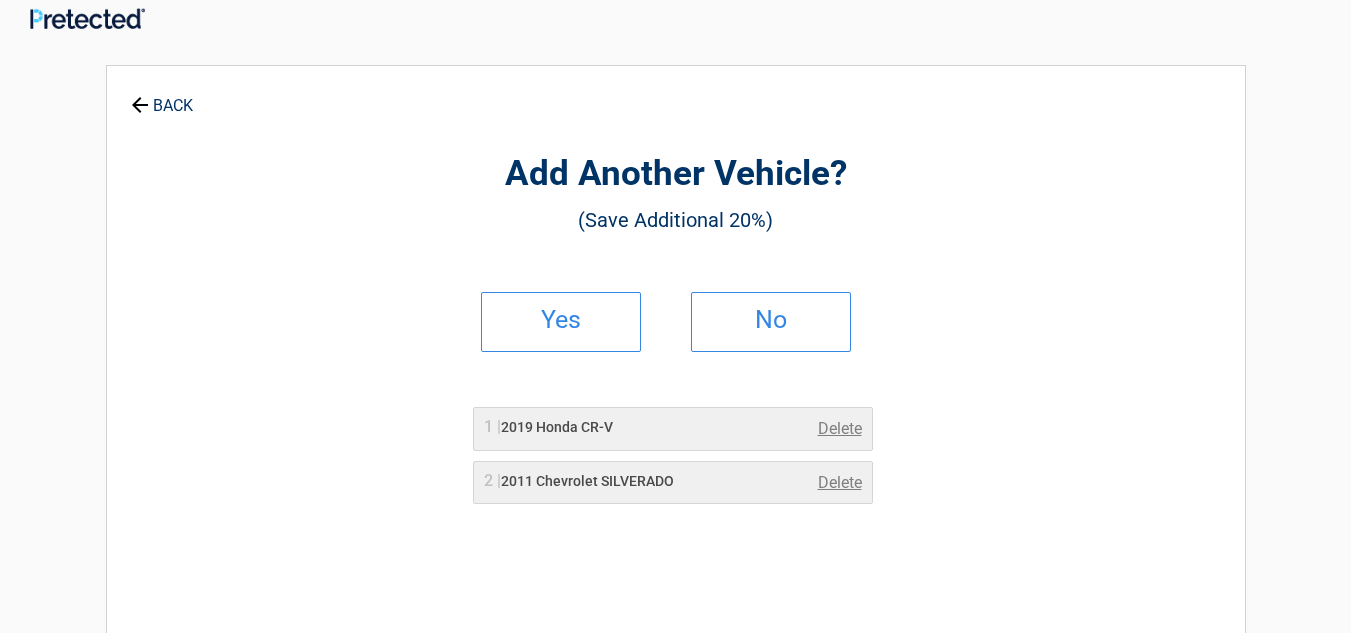 scroll, scrollTop: 0, scrollLeft: 0, axis: both 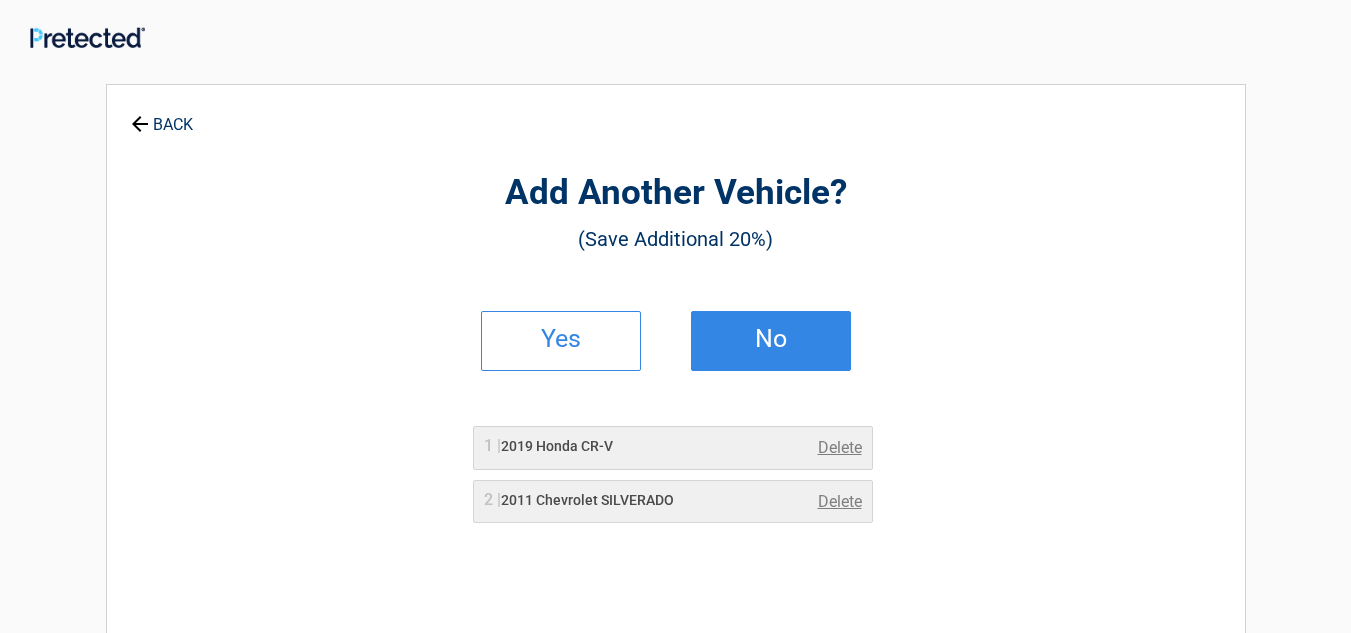 click on "No" at bounding box center [771, 339] 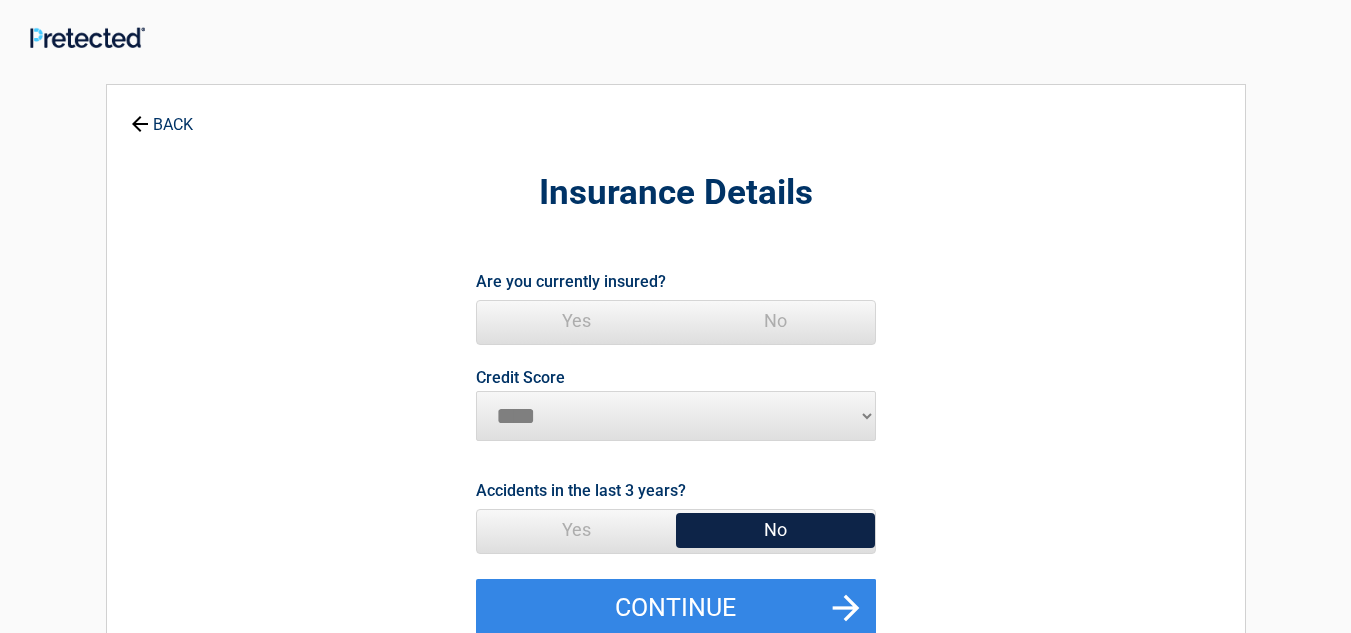 click on "Yes" at bounding box center [576, 321] 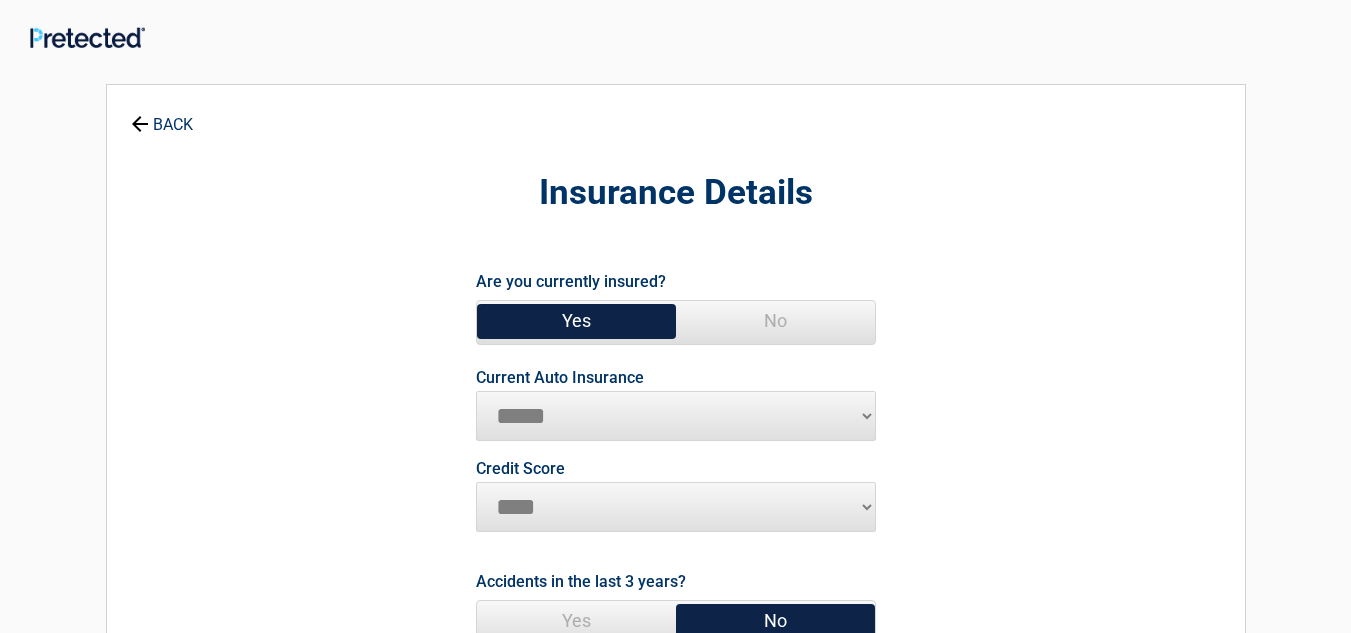 click on "**********" at bounding box center [676, 416] 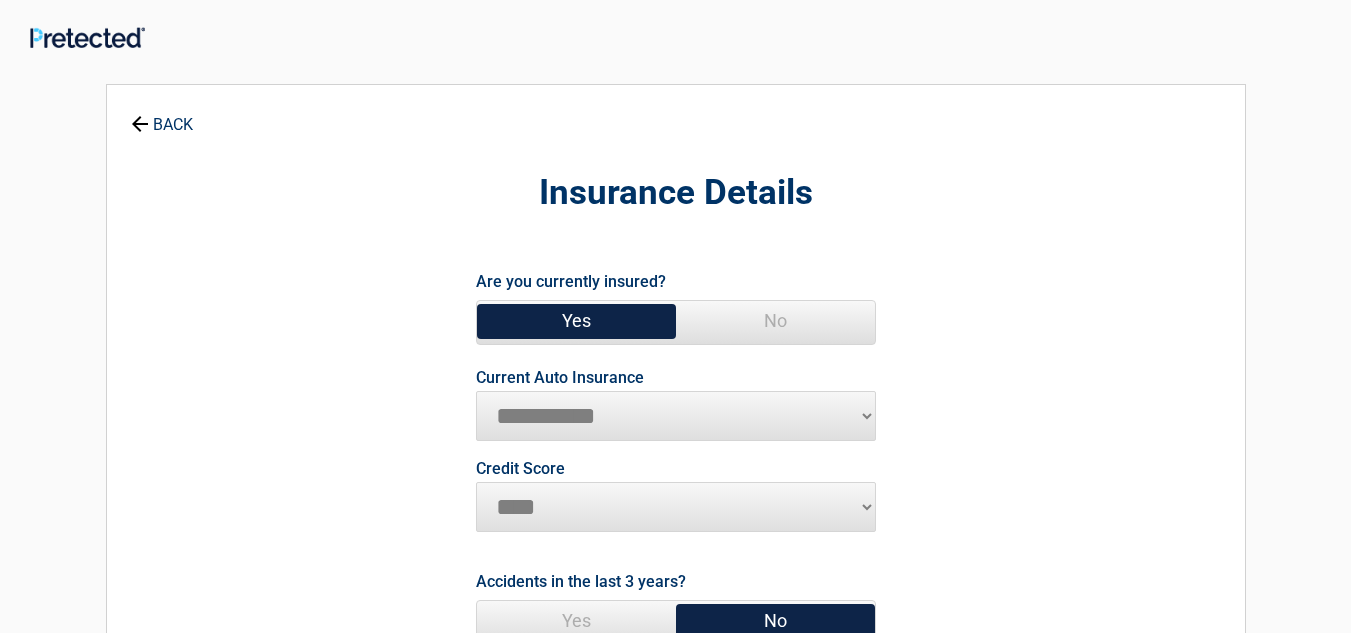 click on "**********" at bounding box center [676, 416] 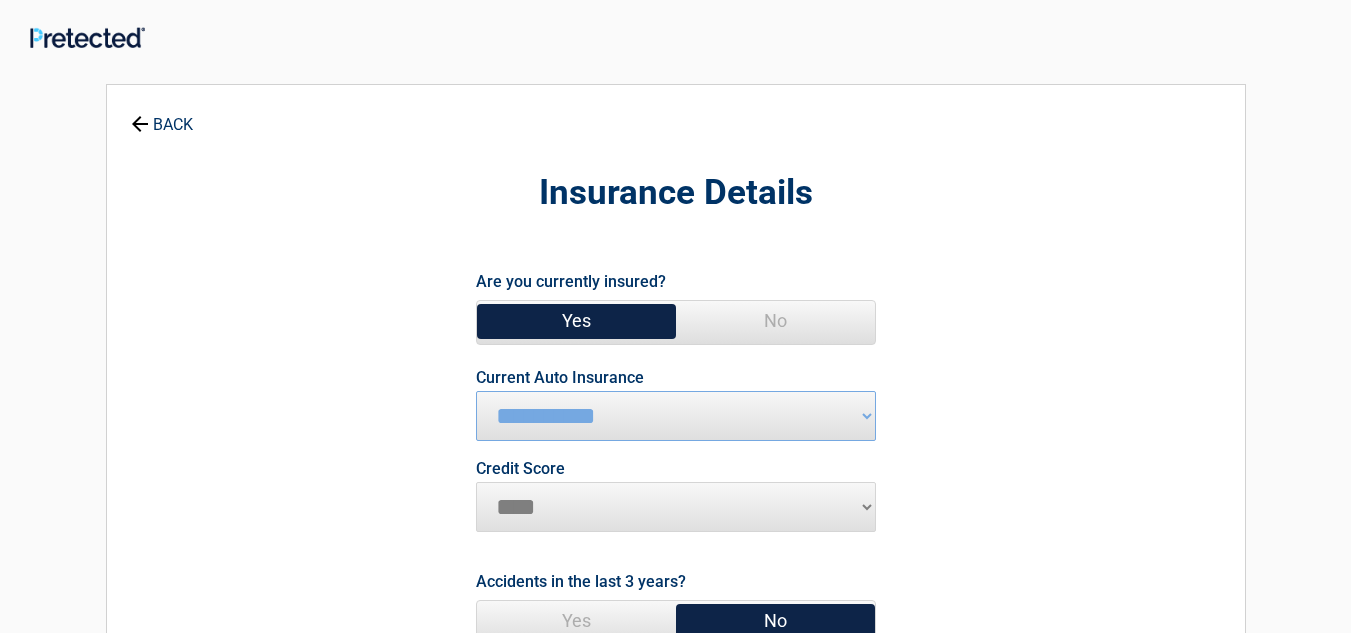 click on "*********
****
*******
****" at bounding box center (676, 507) 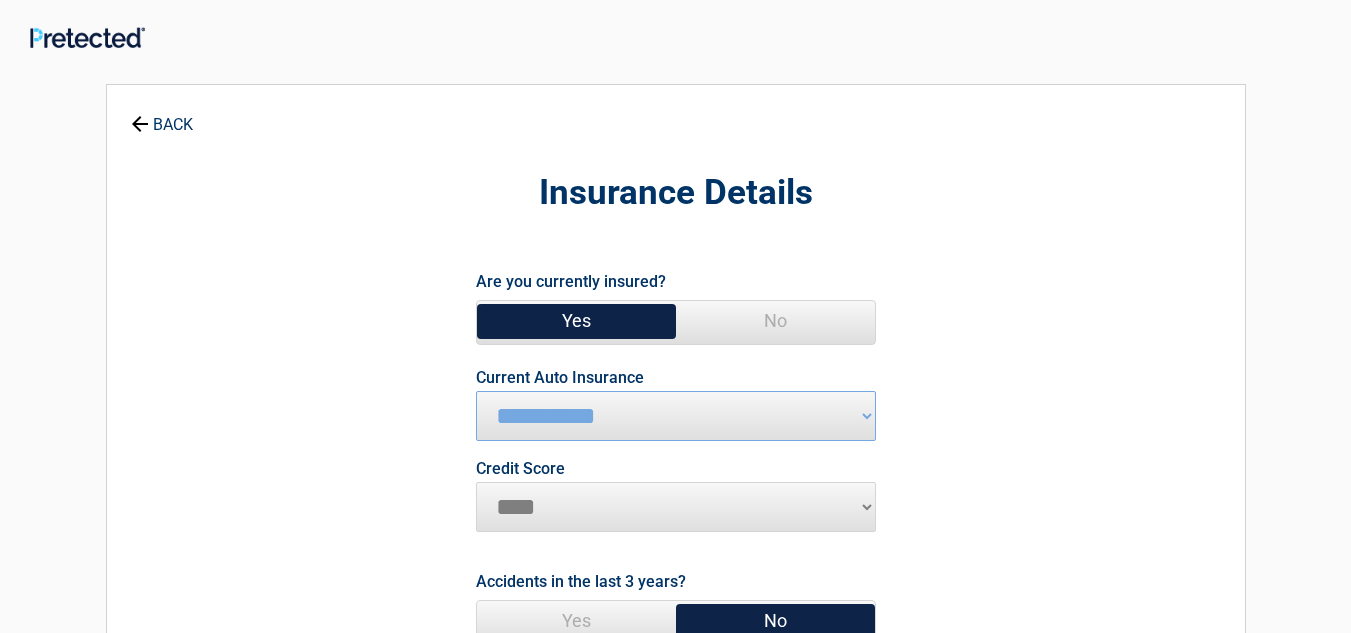 click on "*********
****
*******
****" at bounding box center (676, 507) 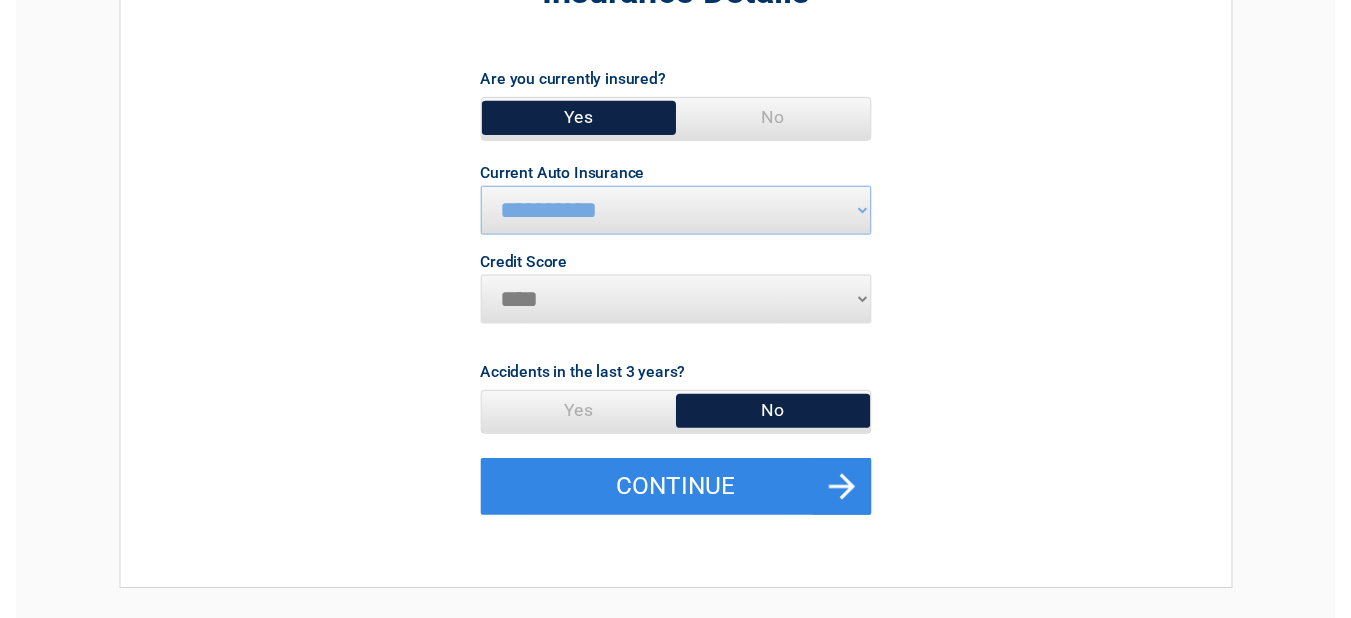 scroll, scrollTop: 240, scrollLeft: 0, axis: vertical 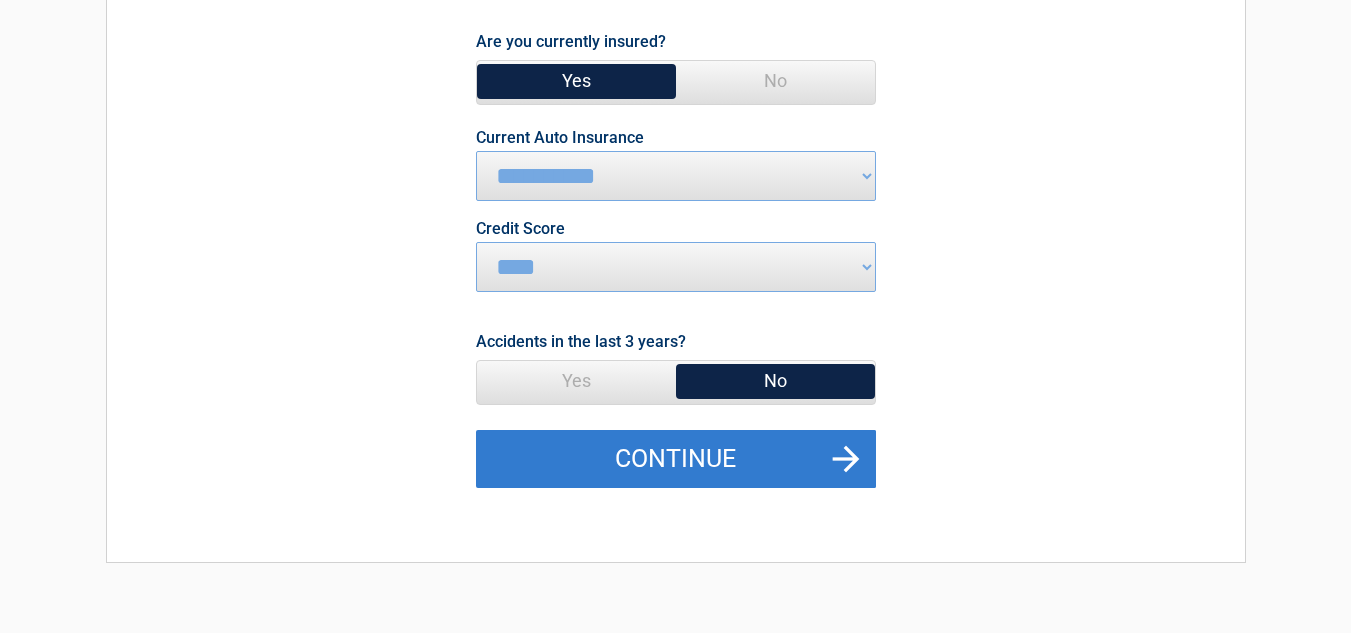 click on "Continue" at bounding box center (676, 459) 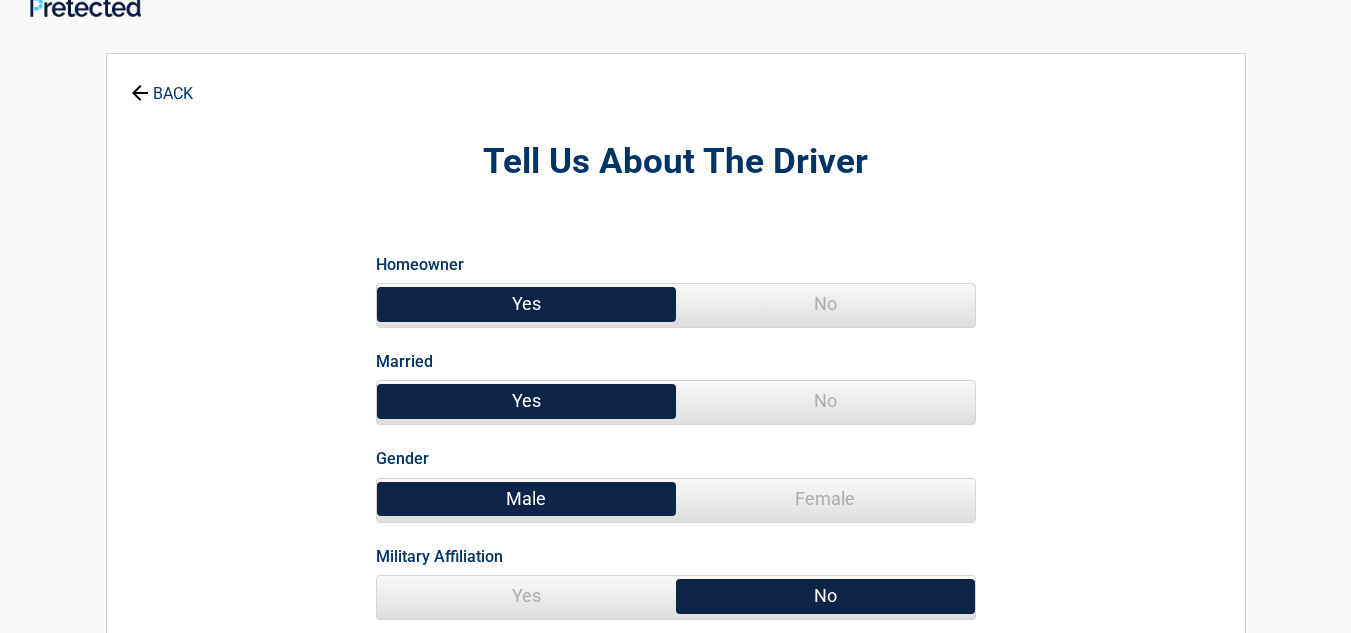 scroll, scrollTop: 0, scrollLeft: 0, axis: both 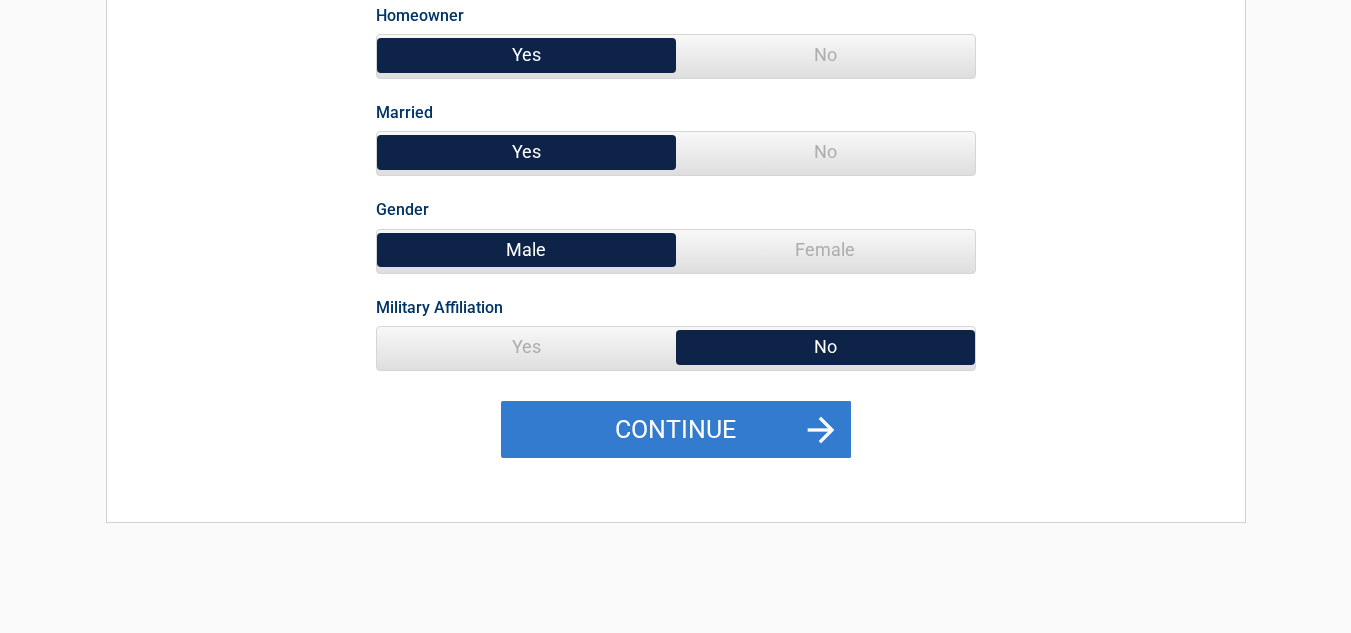 click on "Continue" at bounding box center (676, 430) 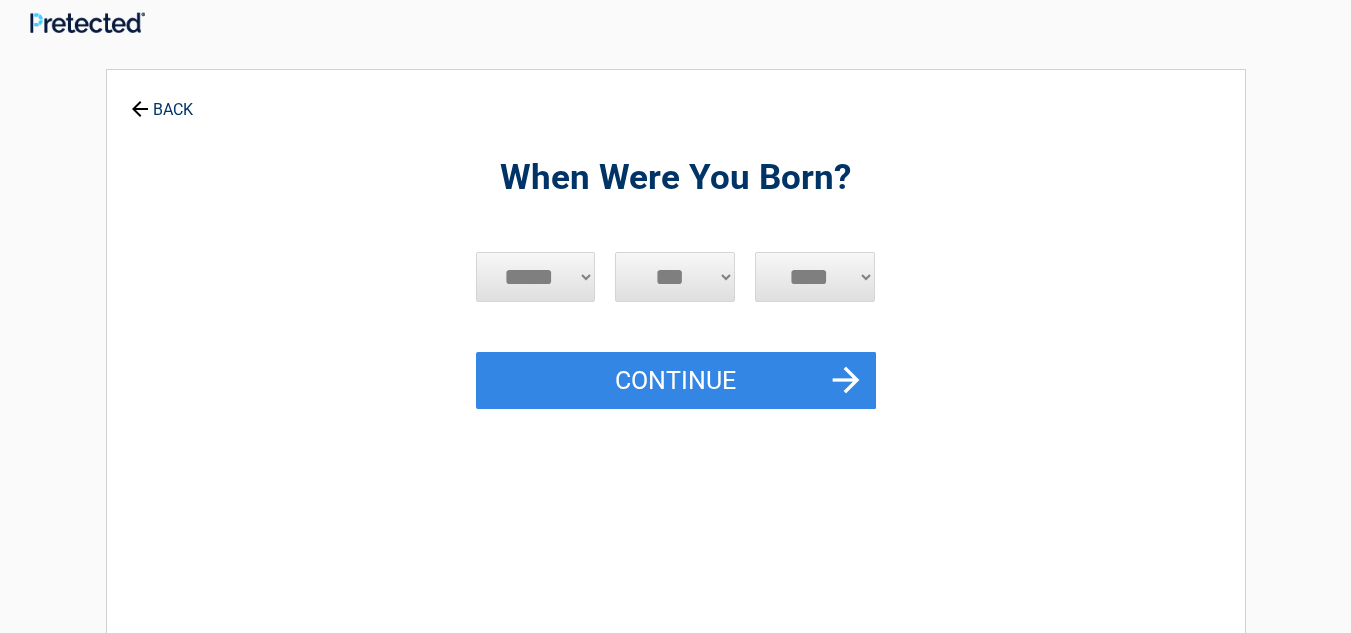 scroll, scrollTop: 0, scrollLeft: 0, axis: both 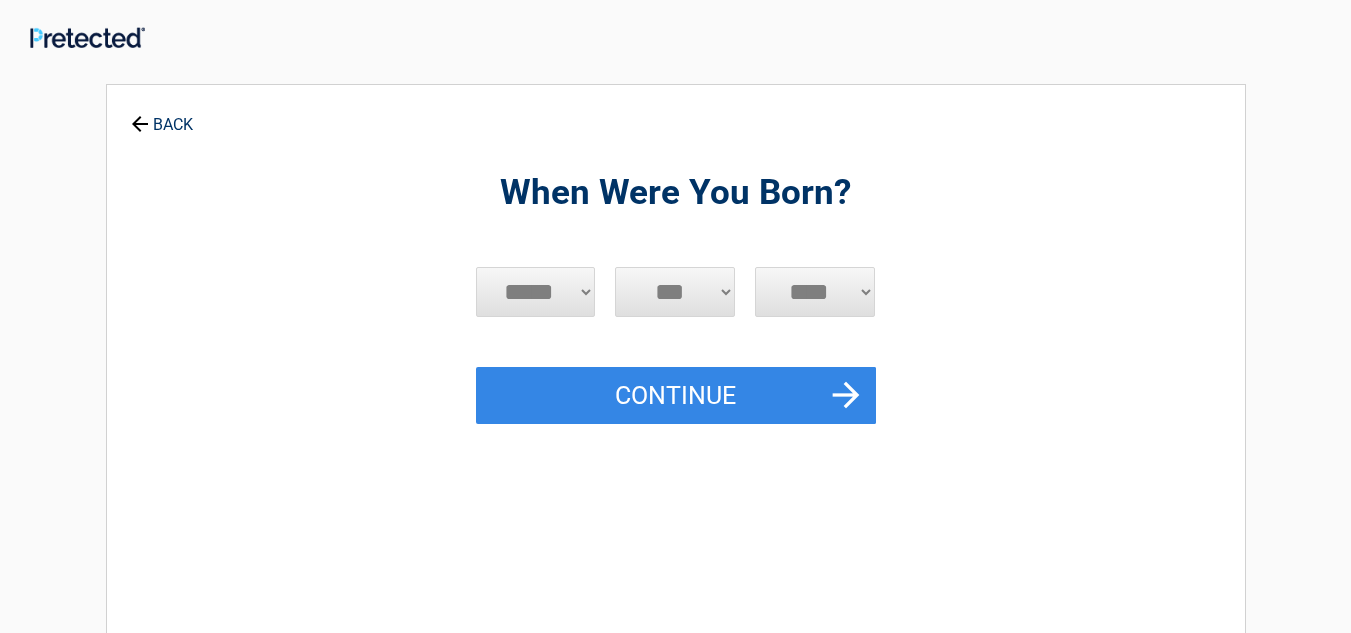 click on "*****
***
***
***
***
***
***
***
***
***
***
***
***" at bounding box center [536, 292] 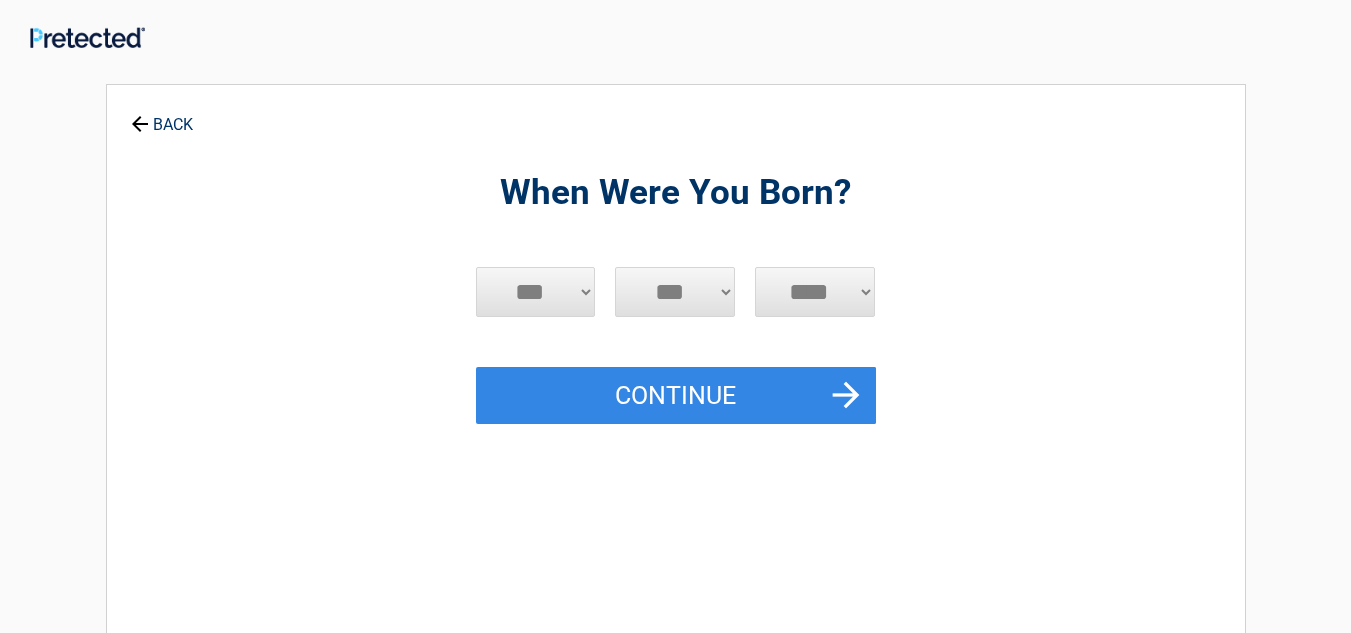 click on "*****
***
***
***
***
***
***
***
***
***
***
***
***" at bounding box center [536, 292] 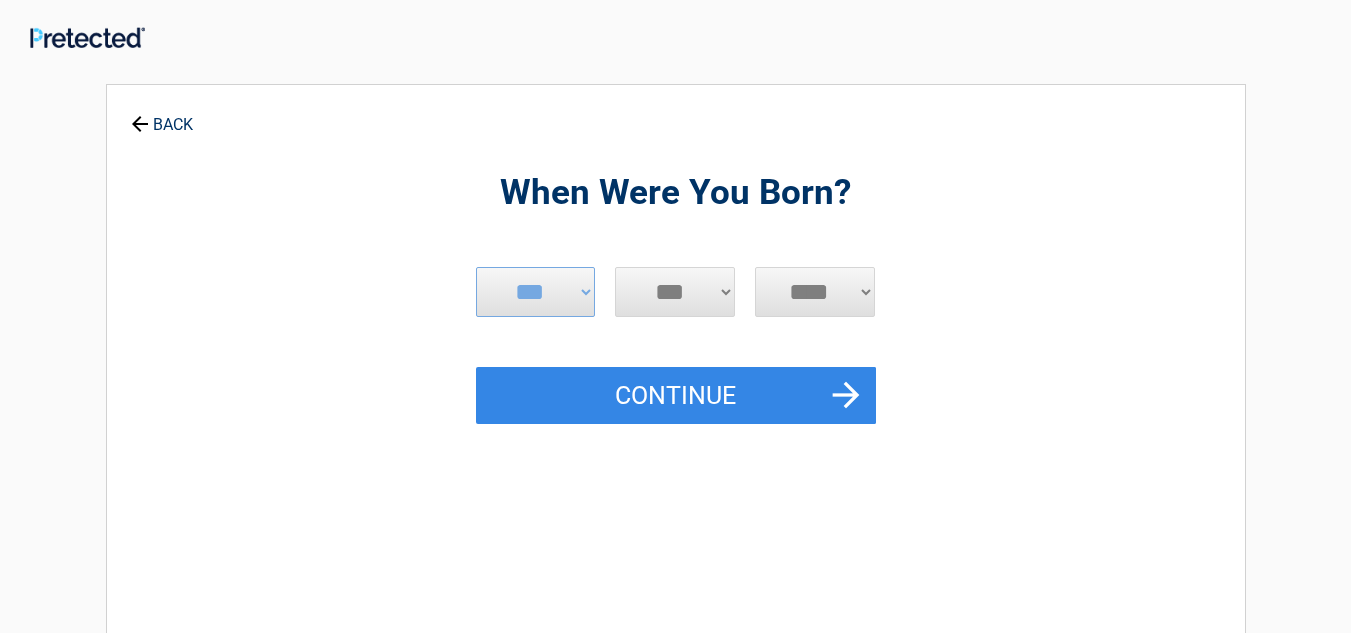 click on "*** * * * * * * * * * ** ** ** ** ** ** ** ** ** ** ** ** ** ** ** ** ** ** ** ** ** **" at bounding box center [675, 292] 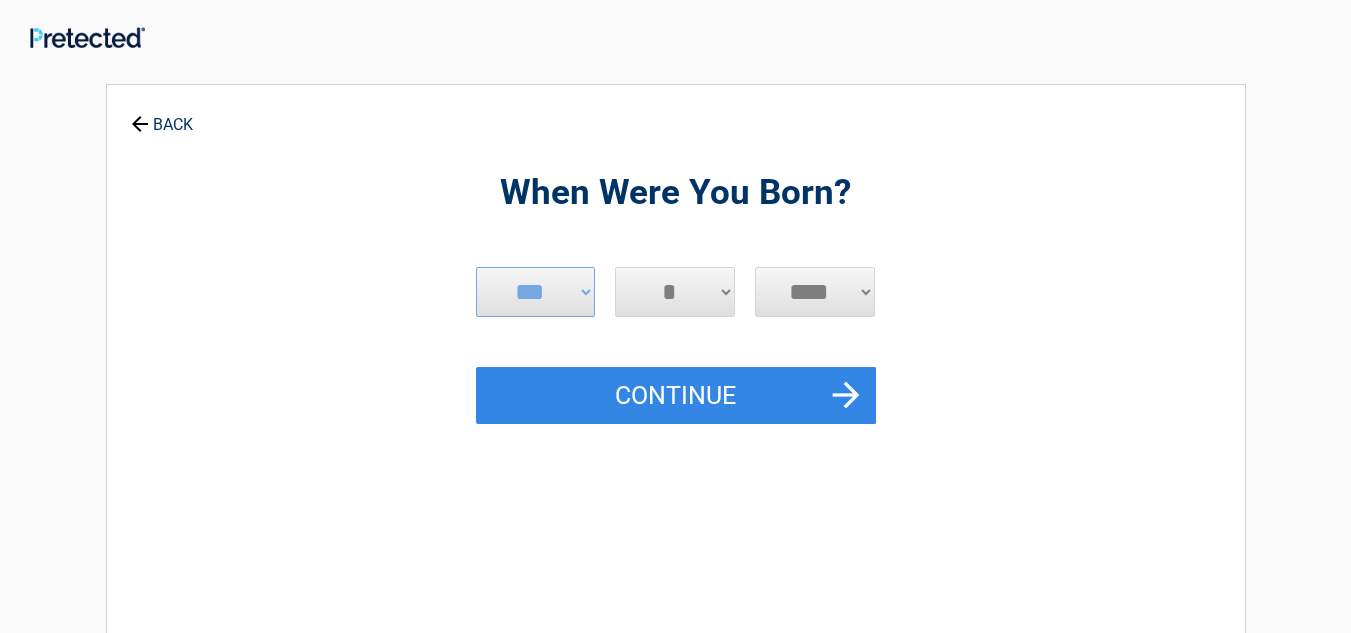 click on "*** * * * * * * * * * ** ** ** ** ** ** ** ** ** ** ** ** ** ** ** ** ** ** ** ** ** **" at bounding box center (675, 292) 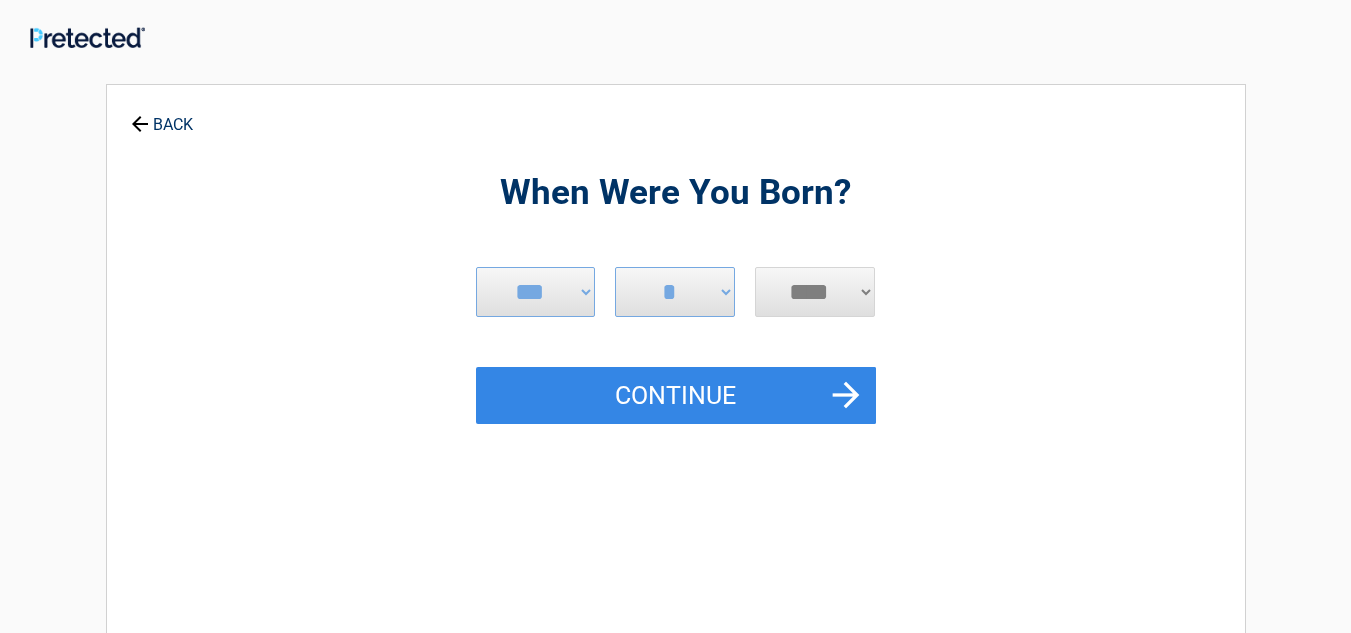 click on "****
****
****
****
****
****
****
****
****
****
****
****
****
****
****
****
****
****
****
****
****
****
****
****
****
****
****
****
****
****
****
****
****
****
****
****
****
****
****
****
****
****
****
****
****
****
****
****
****
****
****
****
****
****
****
****
****
****
****
****
****
****
****
****" at bounding box center [815, 292] 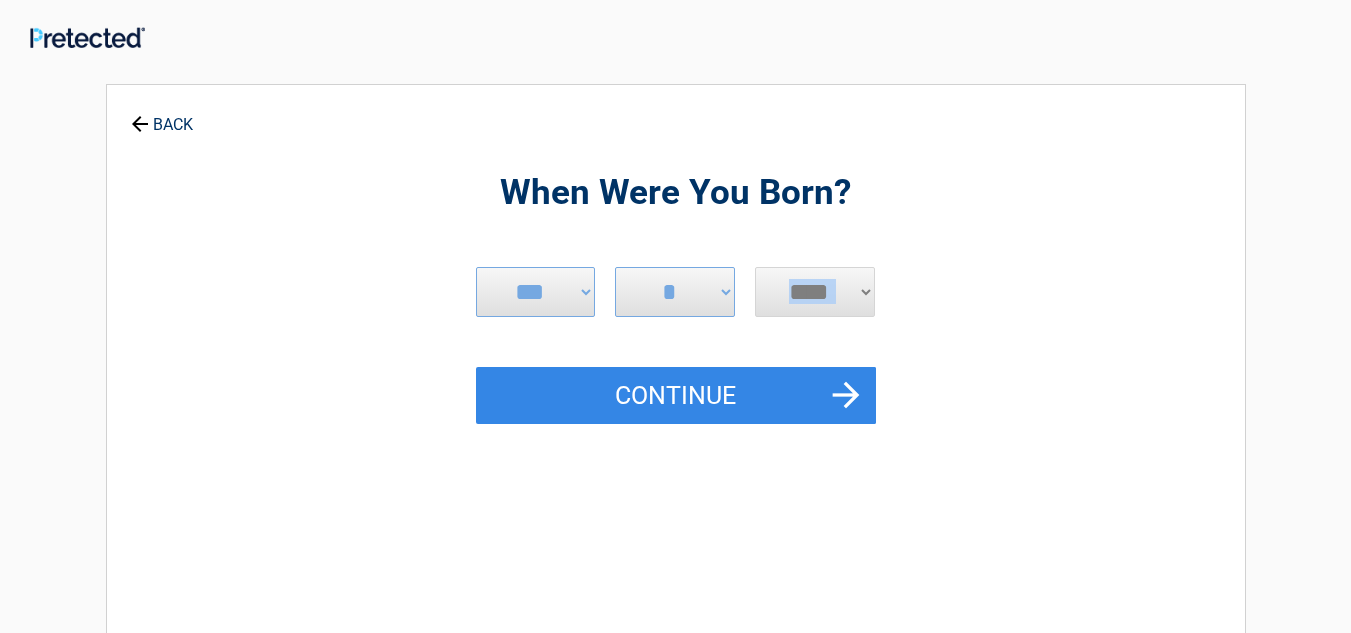 click on "When Were You Born?
[REDACTED]
[REDACTED]
[REDACTED]
[REDACTED]
[REDACTED]
[REDACTED]
[REDACTED]
[REDACTED]
[REDACTED]
[REDACTED]
[REDACTED]
[REDACTED]
[REDACTED]
[REDACTED]
[REDACTED]
[REDACTED]
[REDACTED]
[REDACTED]
[REDACTED]
[REDACTED]
[REDACTED]
[REDACTED]
[REDACTED]
[REDACTED]
[REDACTED]
[REDACTED]
[REDACTED]
[REDACTED]
[REDACTED]
[REDACTED]
[REDACTED]
[REDACTED]
[REDACTED]
[REDACTED]
[REDACTED]
[REDACTED]
[REDACTED]
[REDACTED]
[REDACTED]
[REDACTED]
[REDACTED]
[REDACTED]
[REDACTED]
[REDACTED]
[REDACTED]
[REDACTED]
[REDACTED]
[REDACTED]
[REDACTED]
[REDACTED]
[REDACTED]
[REDACTED]
[REDACTED]" at bounding box center [676, 433] 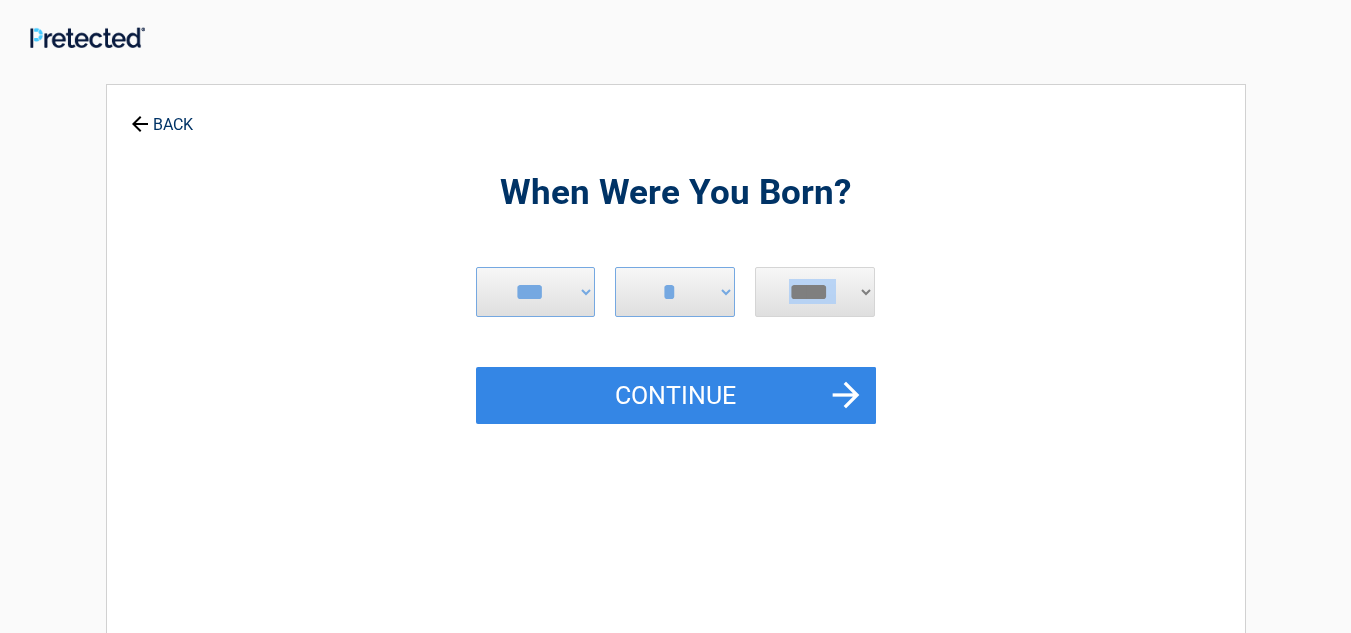 click on "****
****
****
****
****
****
****
****
****
****
****
****
****
****
****
****
****
****
****
****
****
****
****
****
****
****
****
****
****
****
****
****
****
****
****
****
****
****
****
****
****
****
****
****
****
****
****
****
****
****
****
****
****
****
****
****
****
****
****
****
****
****
****
****" at bounding box center (815, 292) 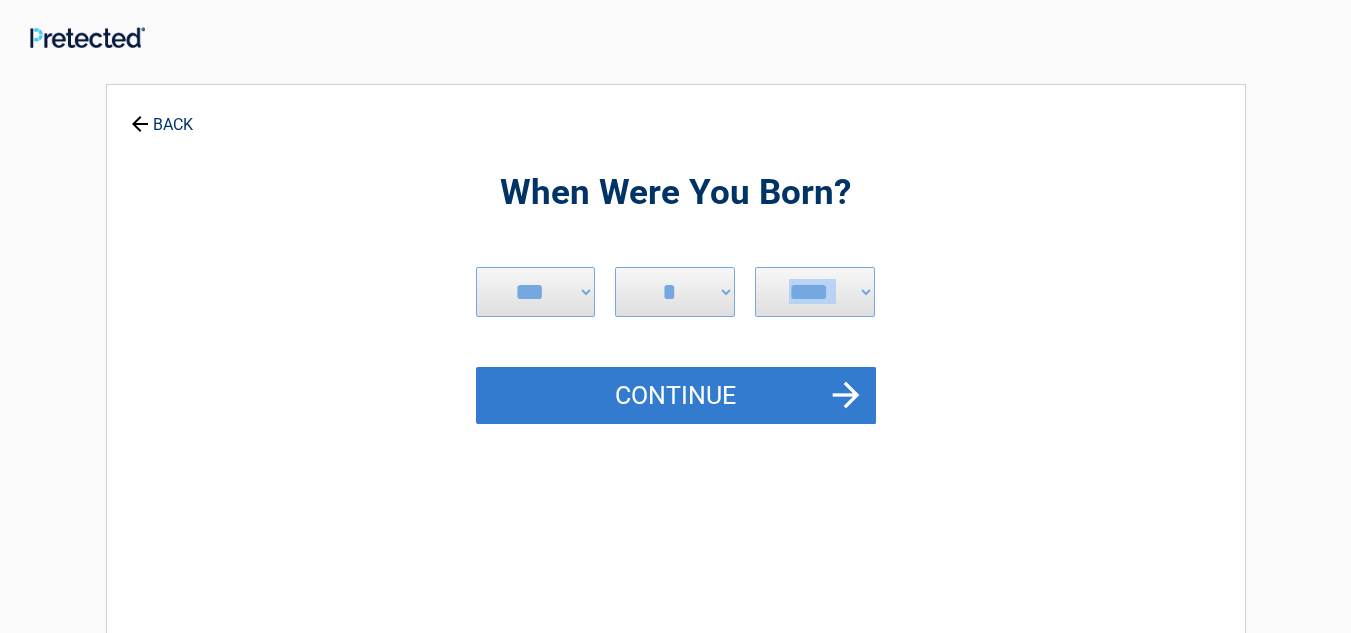 click on "Continue" at bounding box center (676, 396) 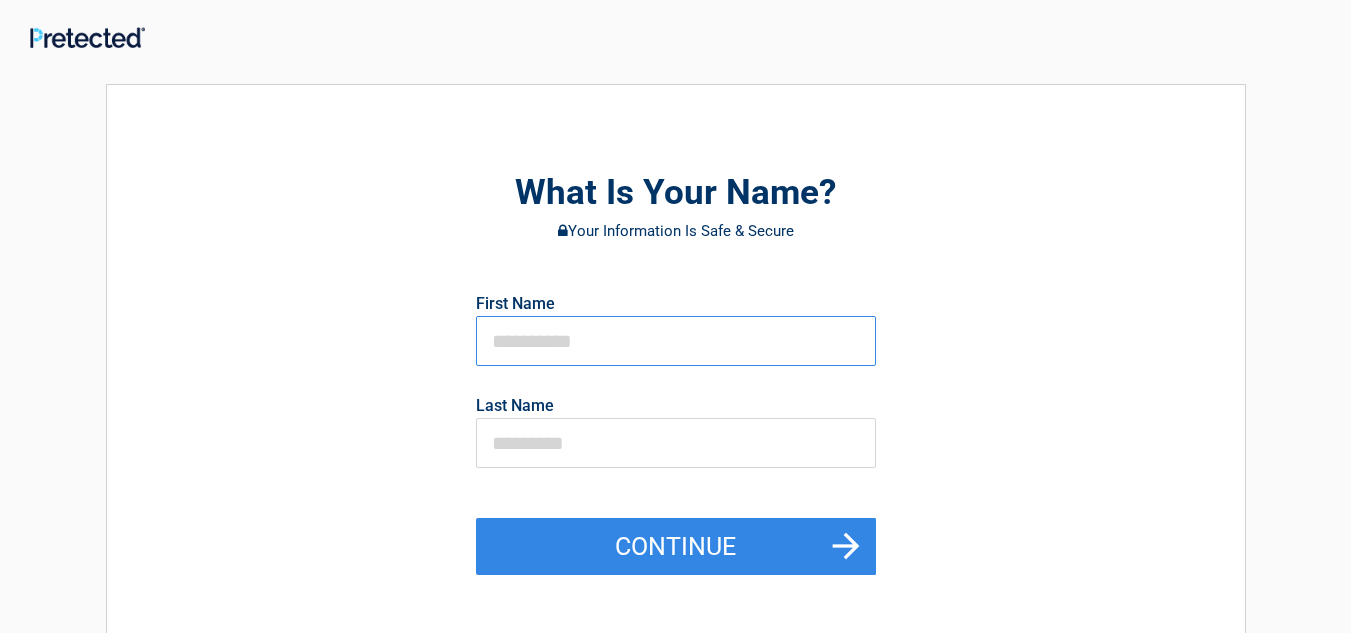 click at bounding box center (676, 341) 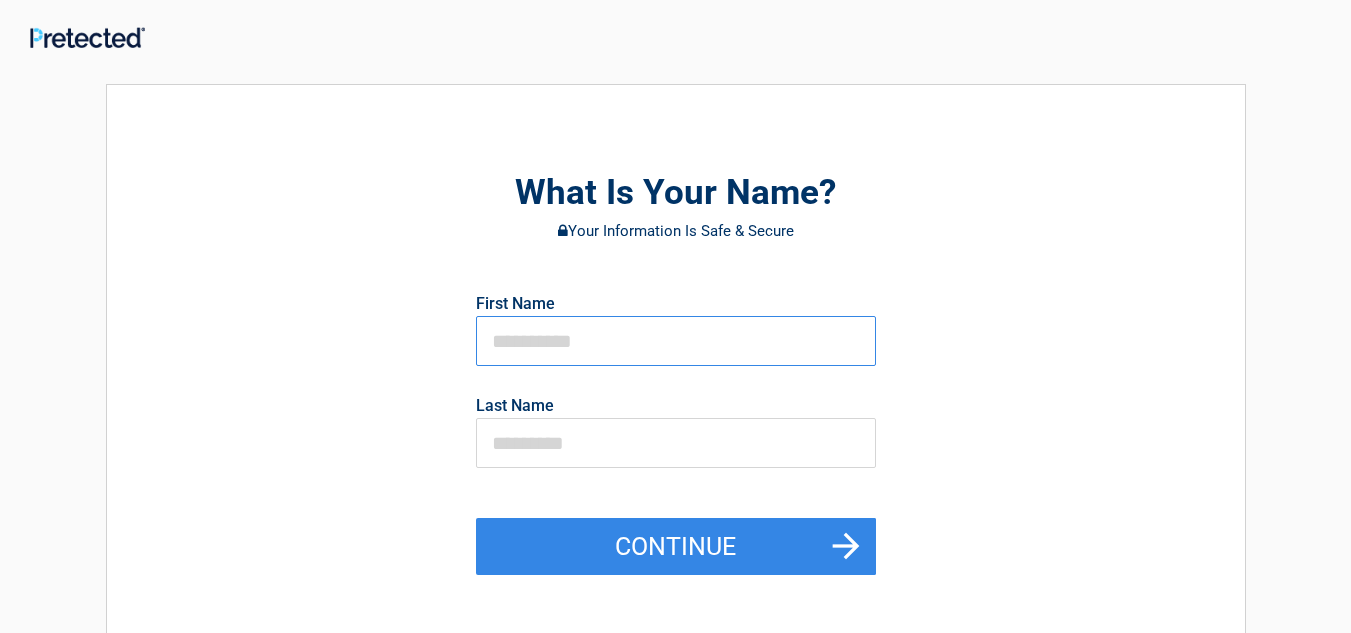 type on "*****" 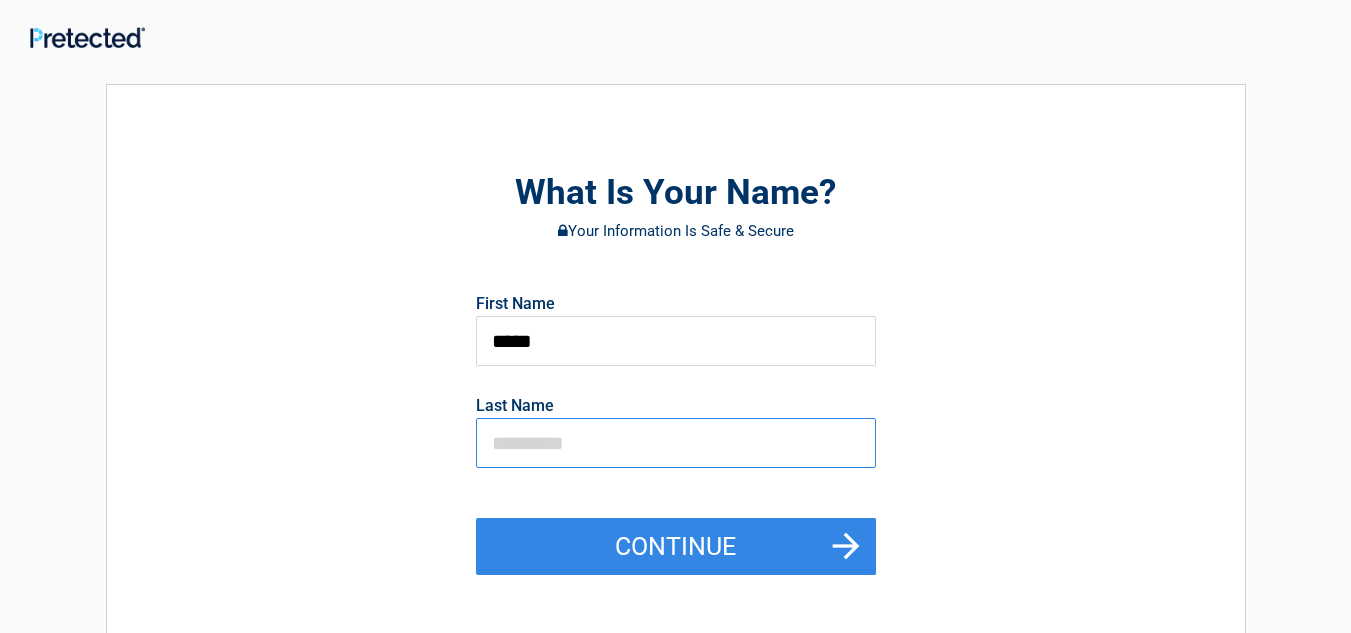type on "***" 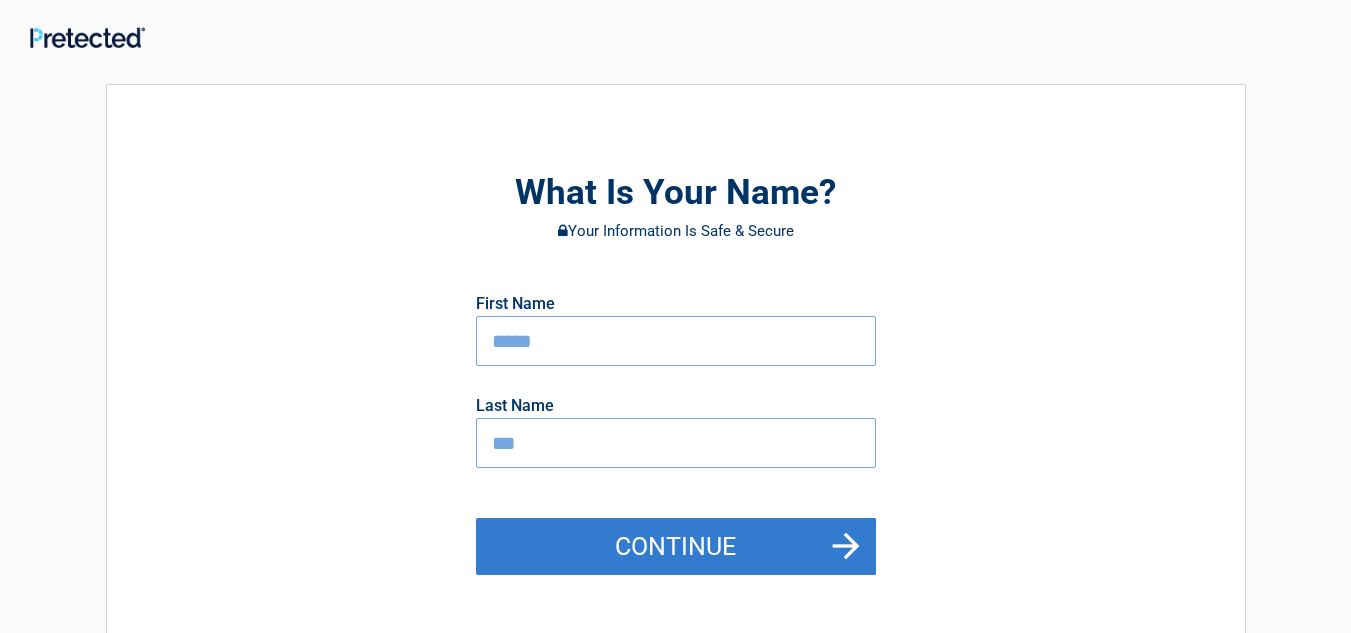 click on "Continue" at bounding box center (676, 547) 